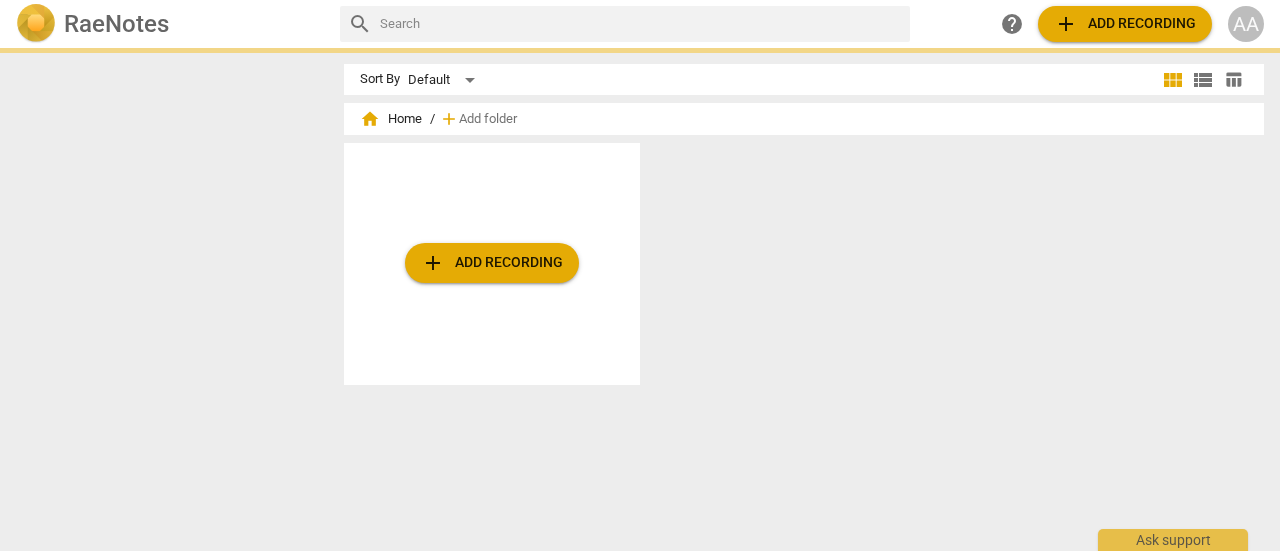 scroll, scrollTop: 0, scrollLeft: 0, axis: both 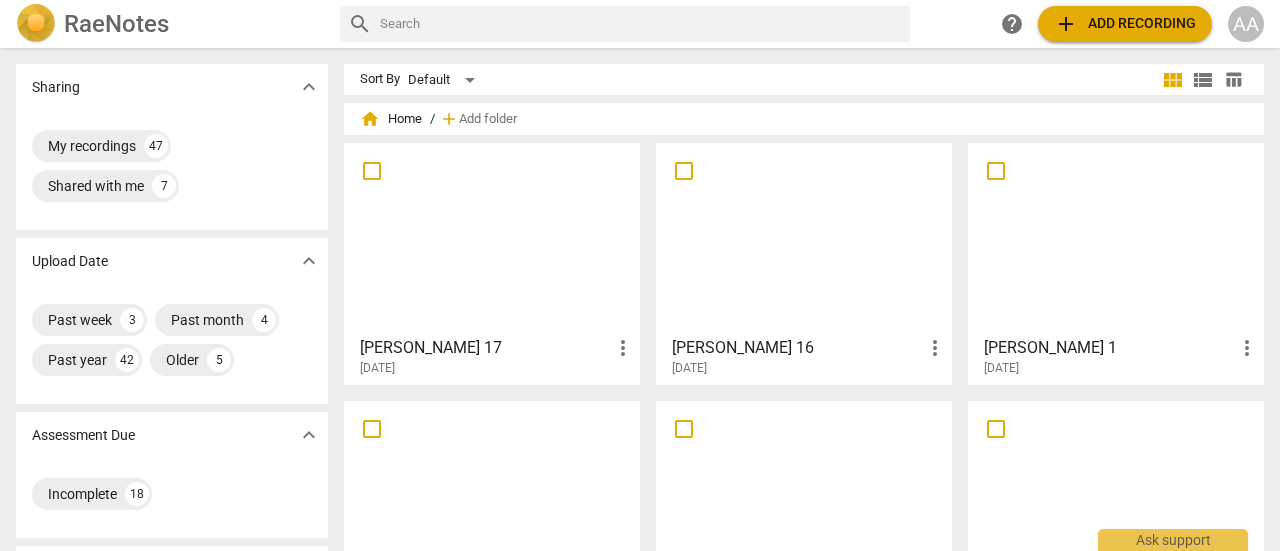 click at bounding box center [492, 238] 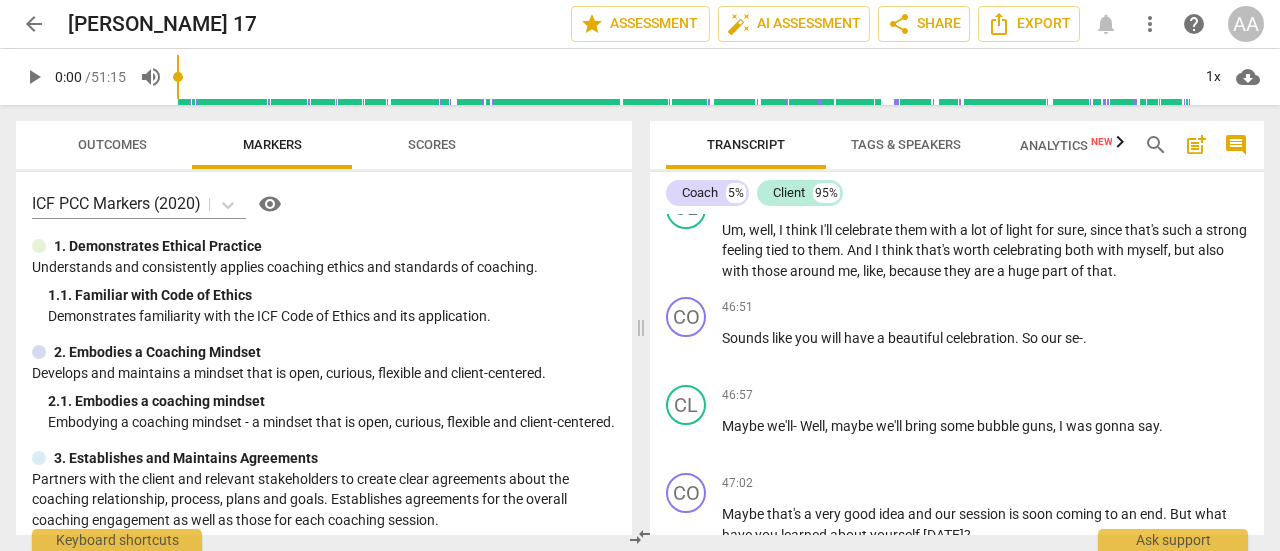 scroll, scrollTop: 9913, scrollLeft: 0, axis: vertical 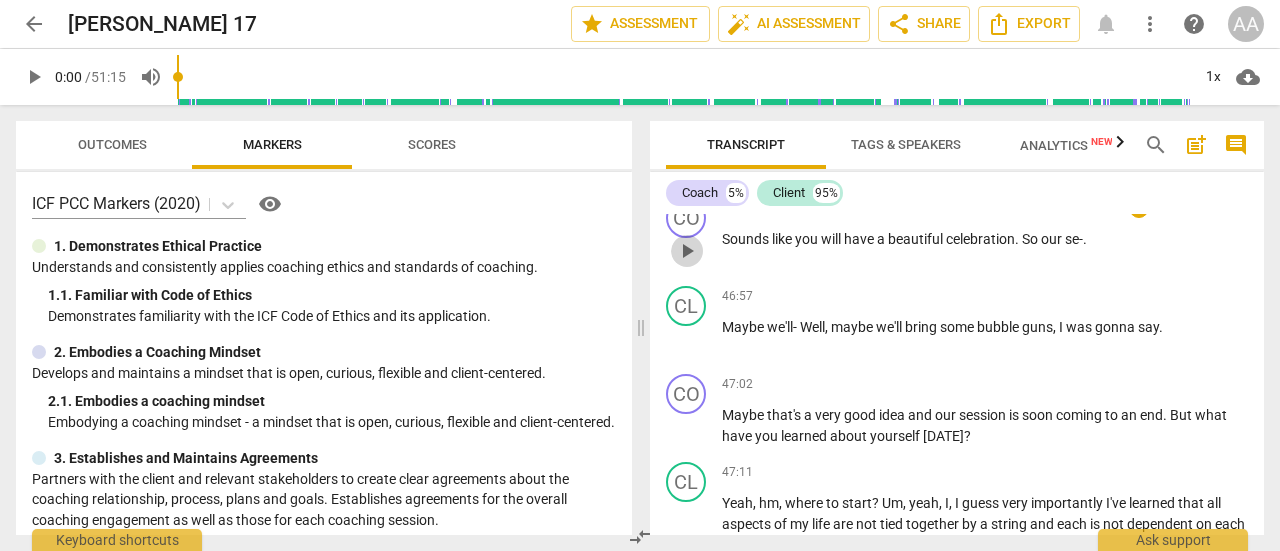 click on "play_arrow" at bounding box center [687, 251] 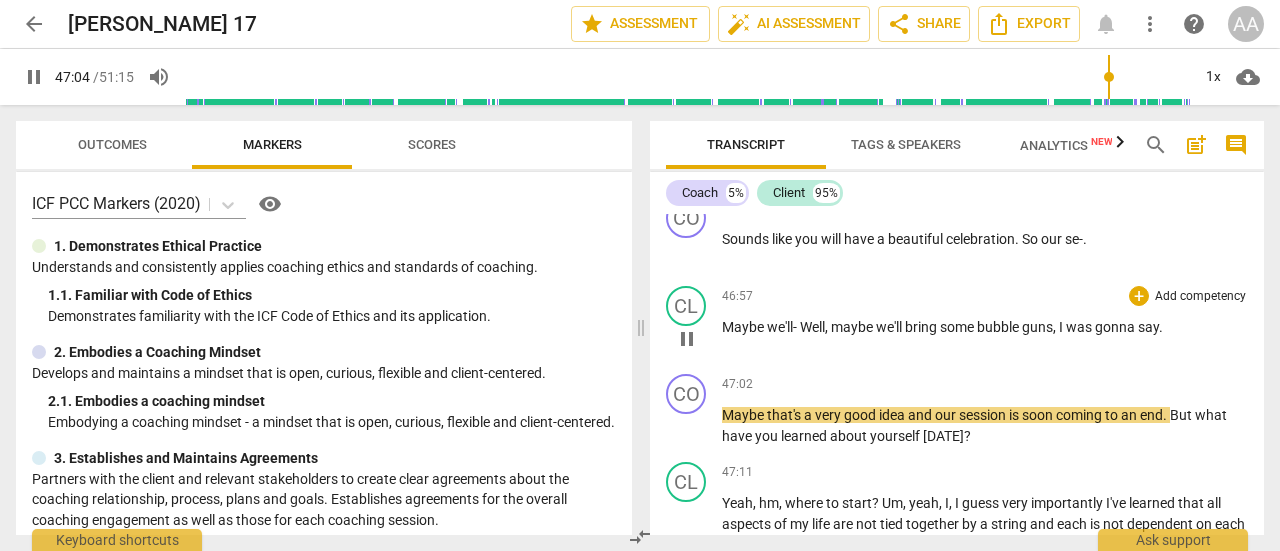 click on "guns" at bounding box center (1037, 327) 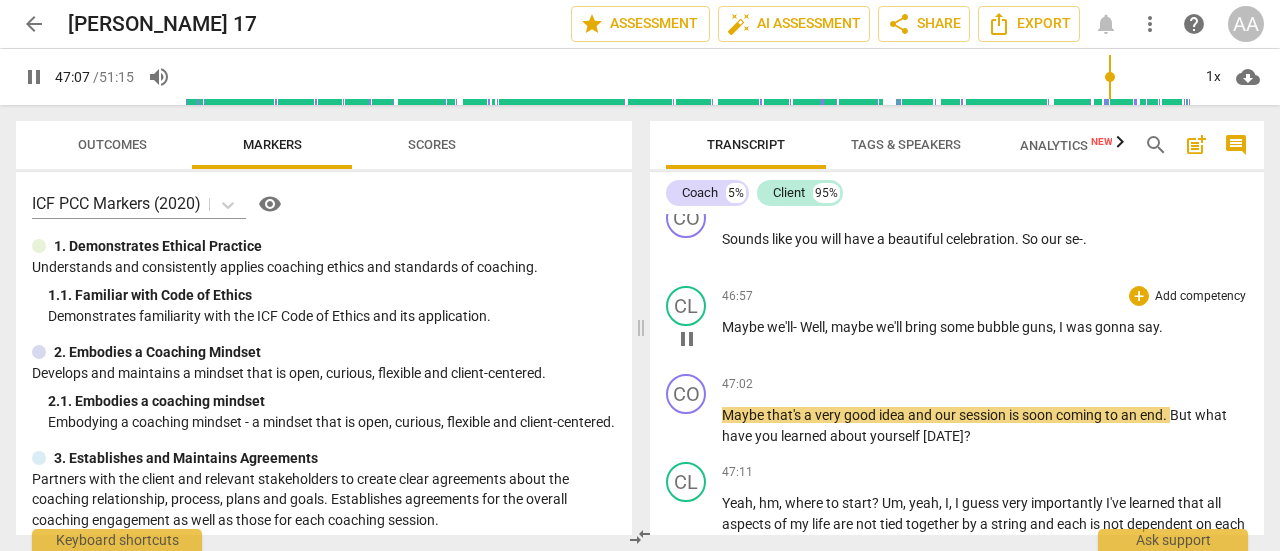 click on "guns" at bounding box center [1037, 327] 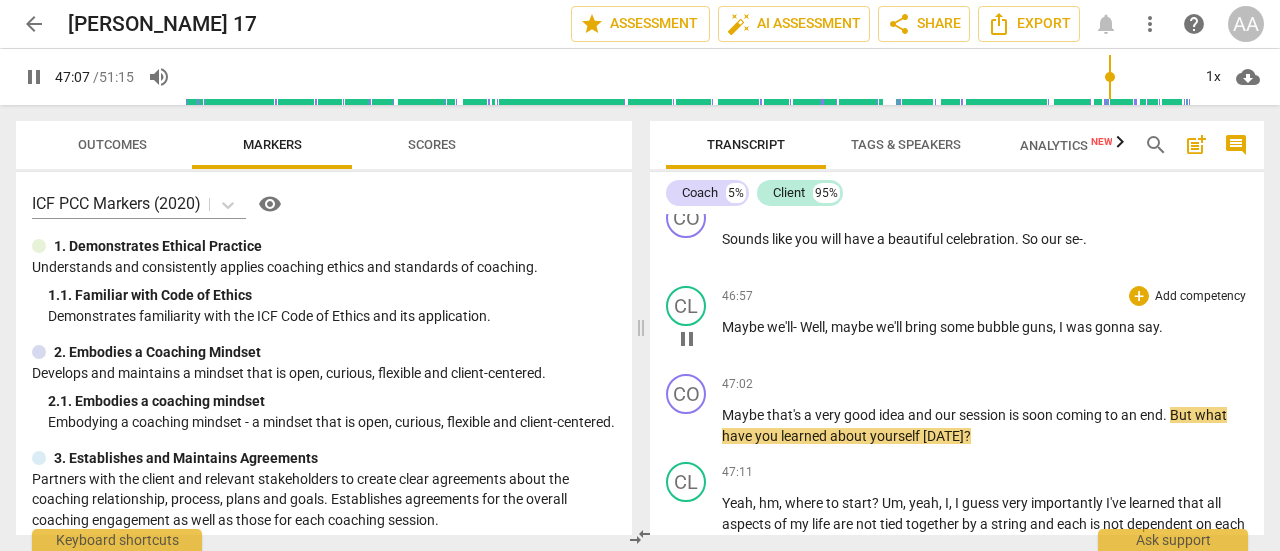 type on "2828" 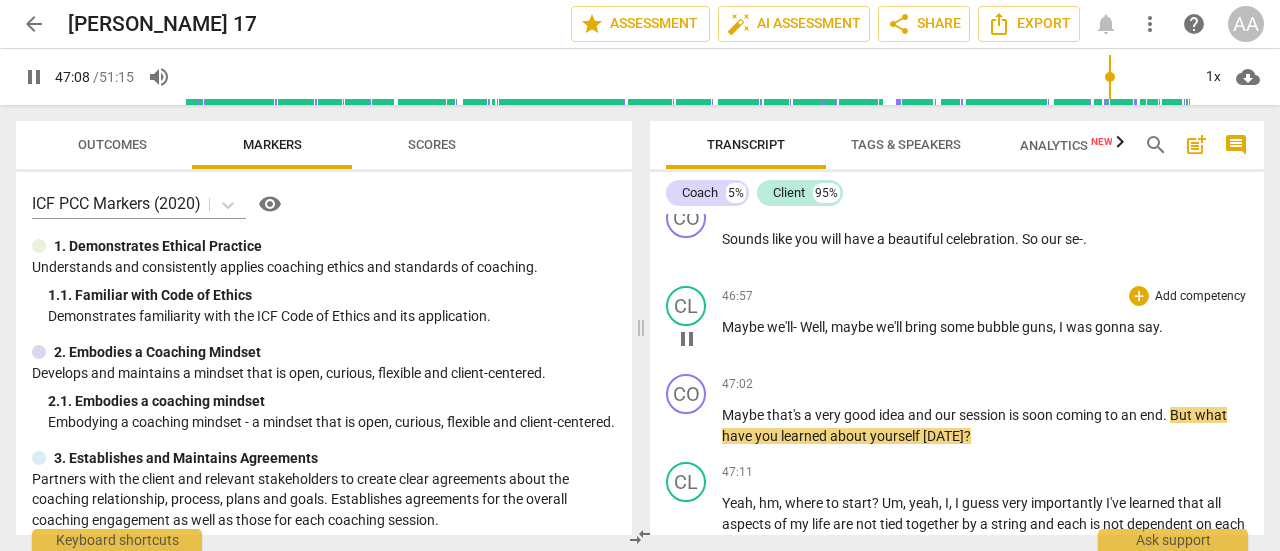 type 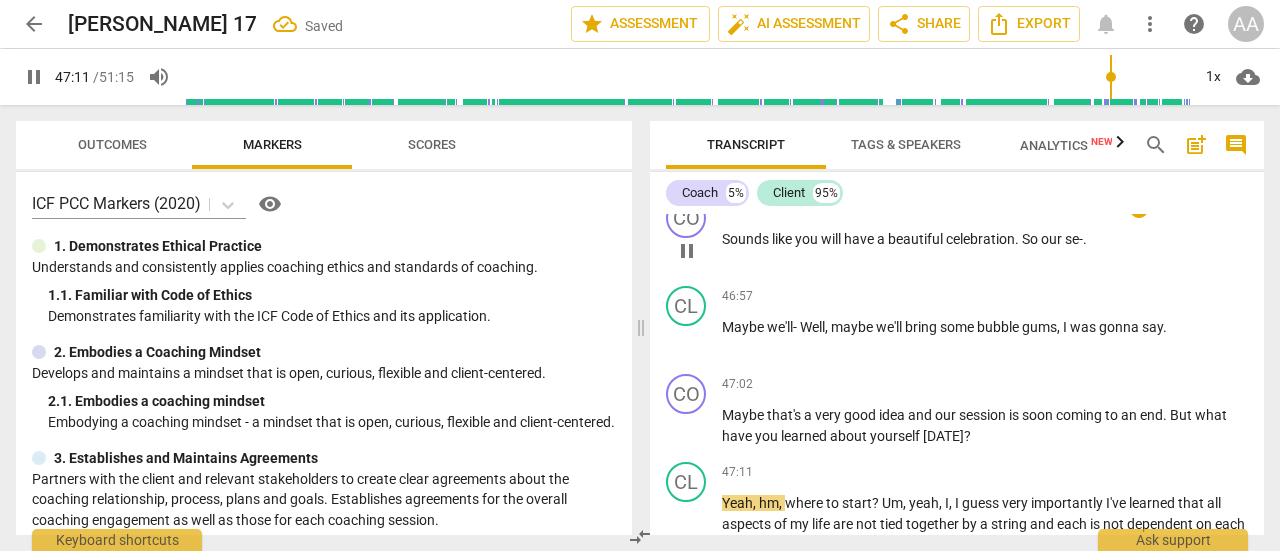 scroll, scrollTop: 10275, scrollLeft: 0, axis: vertical 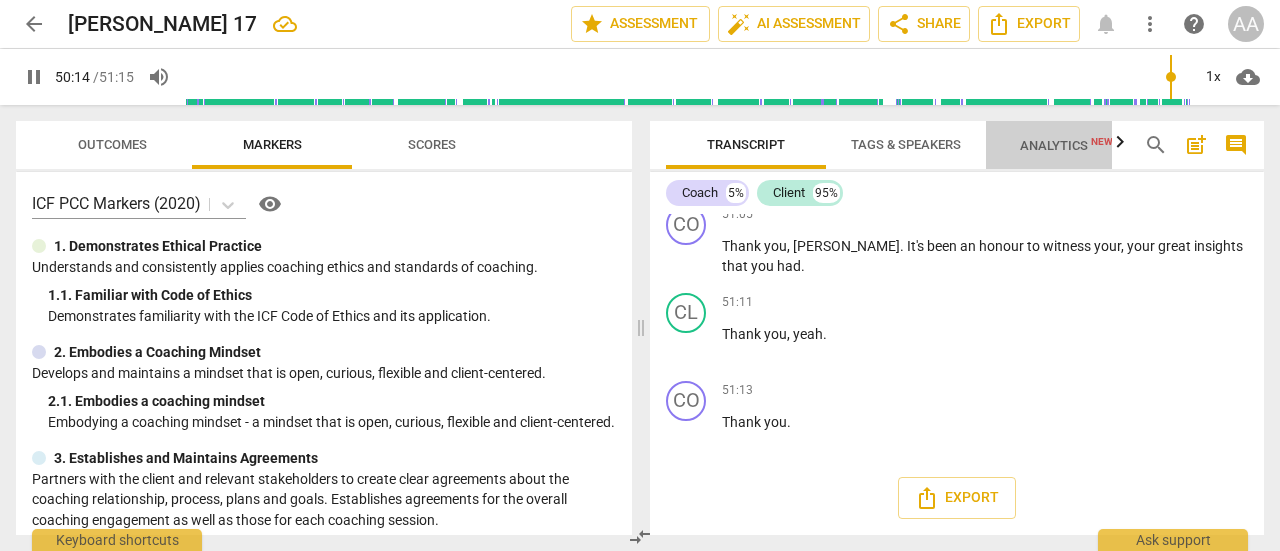click on "Analytics   New" at bounding box center (1066, 145) 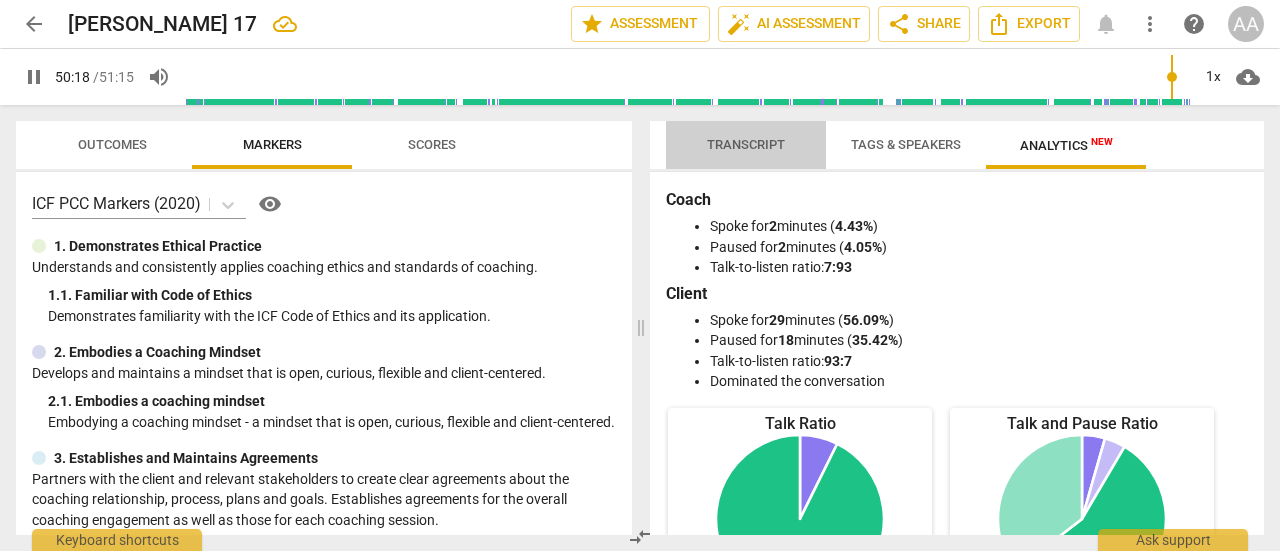 click on "Transcript" at bounding box center [746, 144] 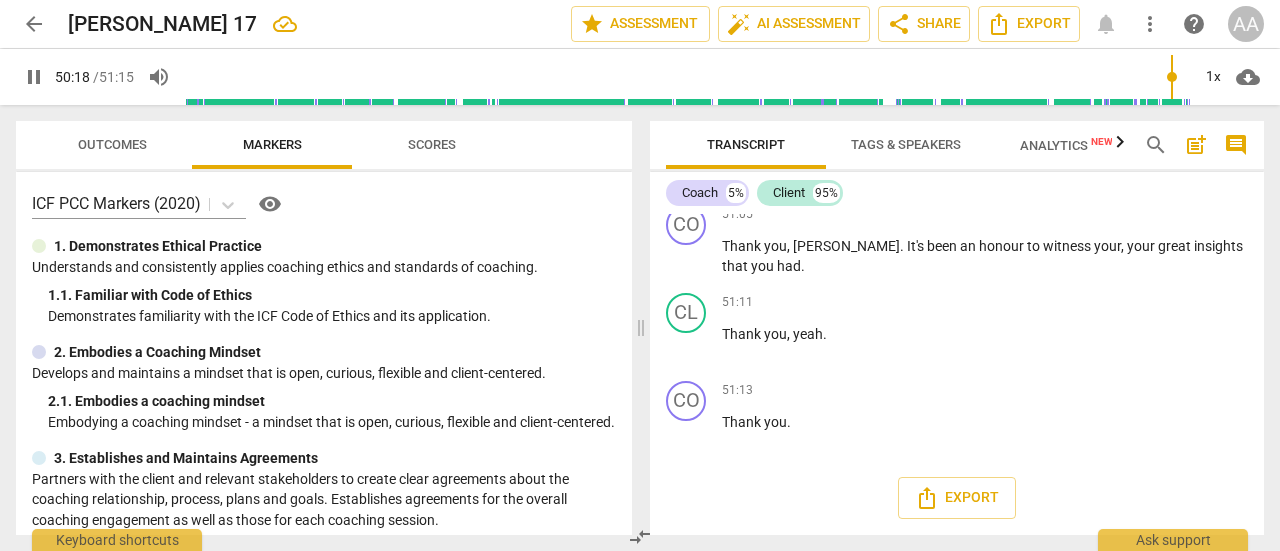 scroll, scrollTop: 11090, scrollLeft: 0, axis: vertical 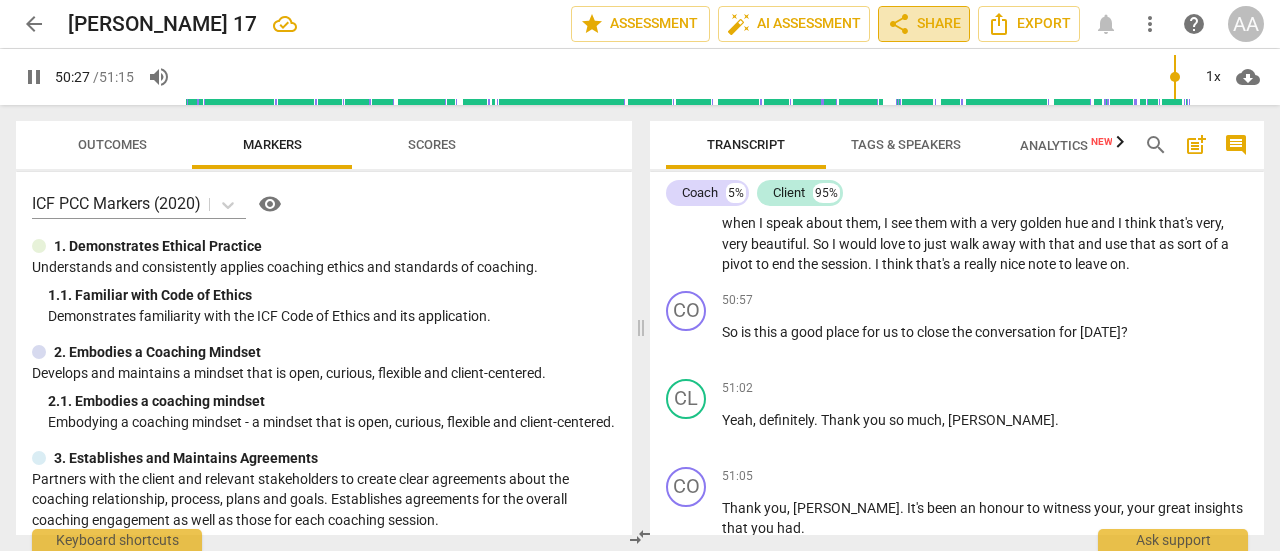 click on "share    Share" at bounding box center [924, 24] 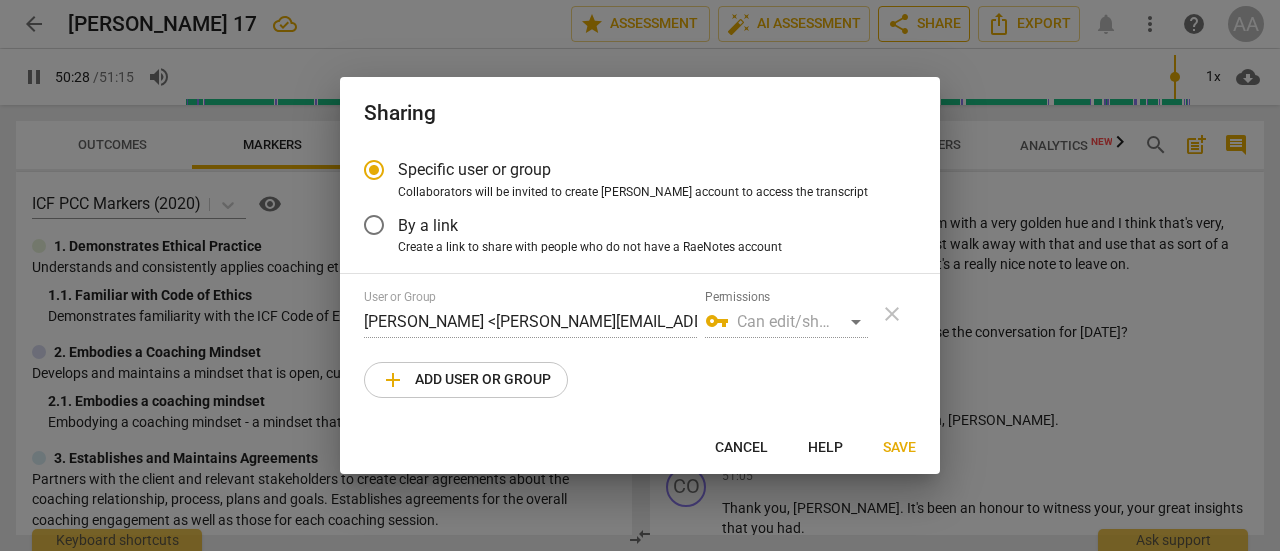 type on "3028" 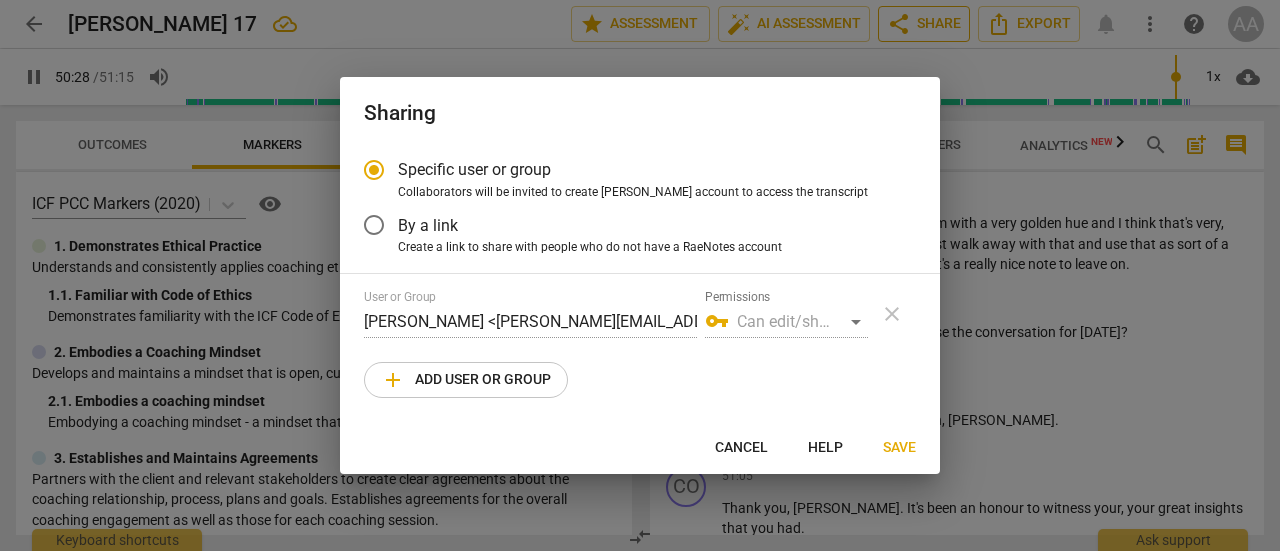radio on "false" 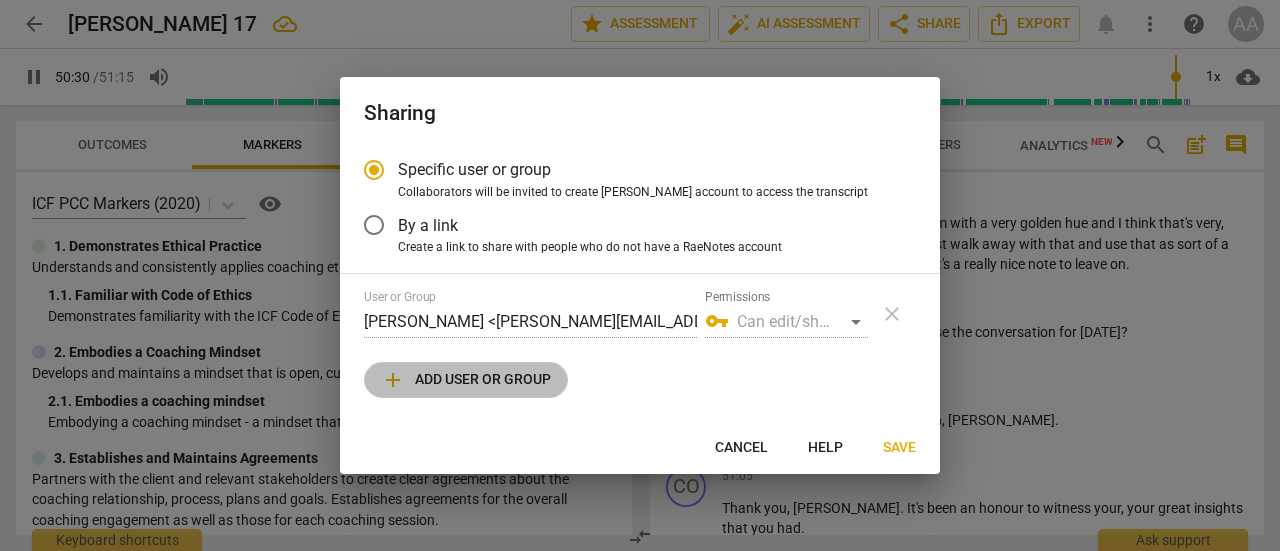 type on "3031" 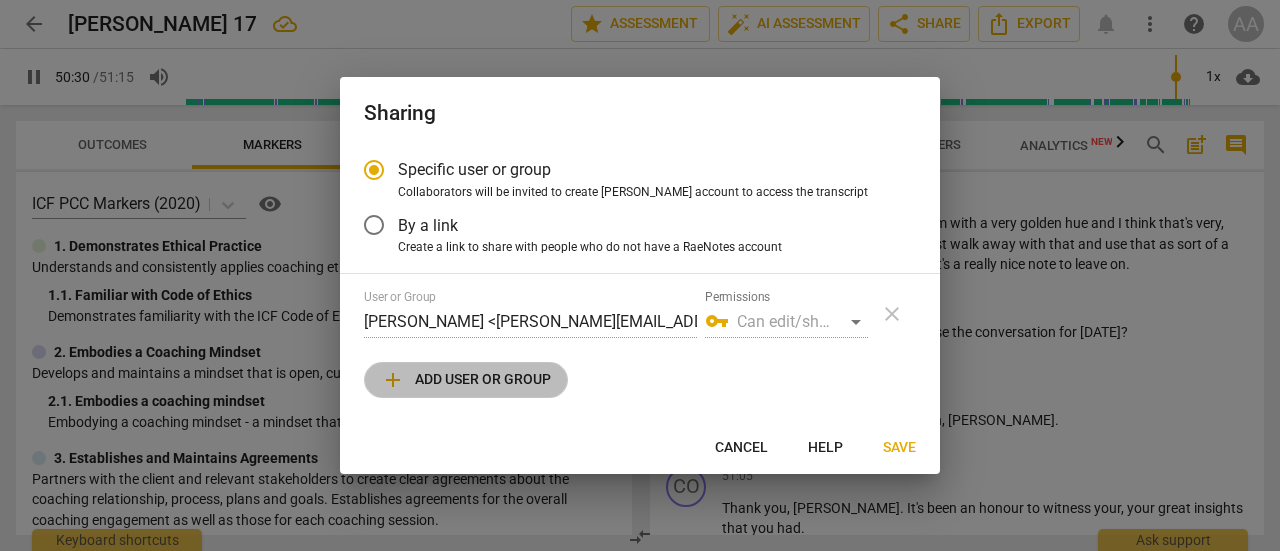 click on "add Add user or group" at bounding box center (466, 380) 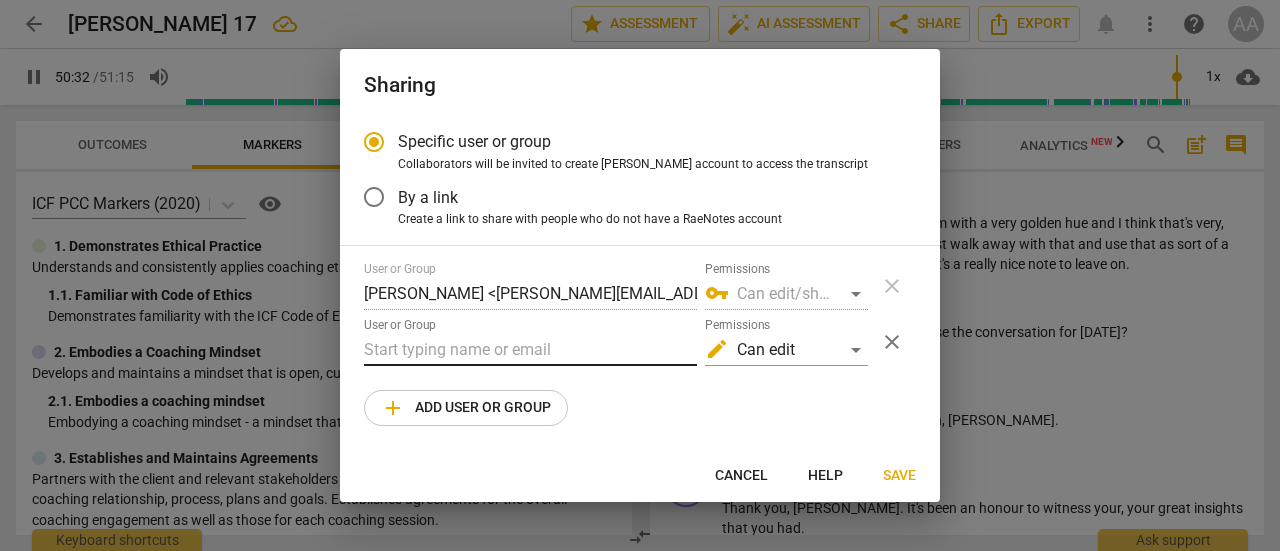 click at bounding box center [530, 350] 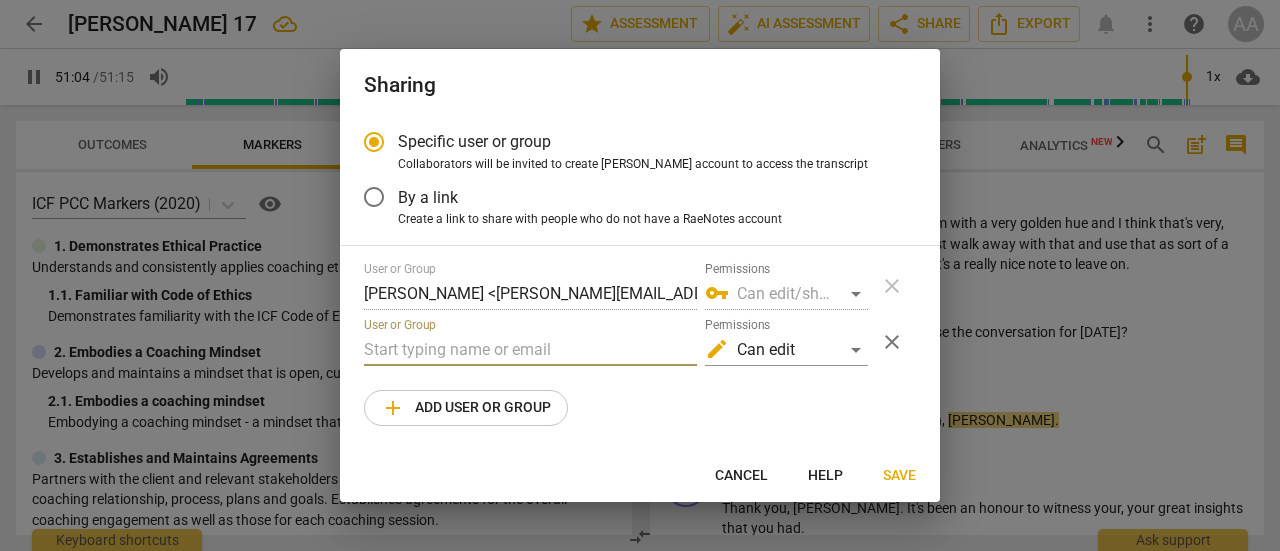 paste on "[EMAIL_ADDRESS][DOMAIN_NAME]" 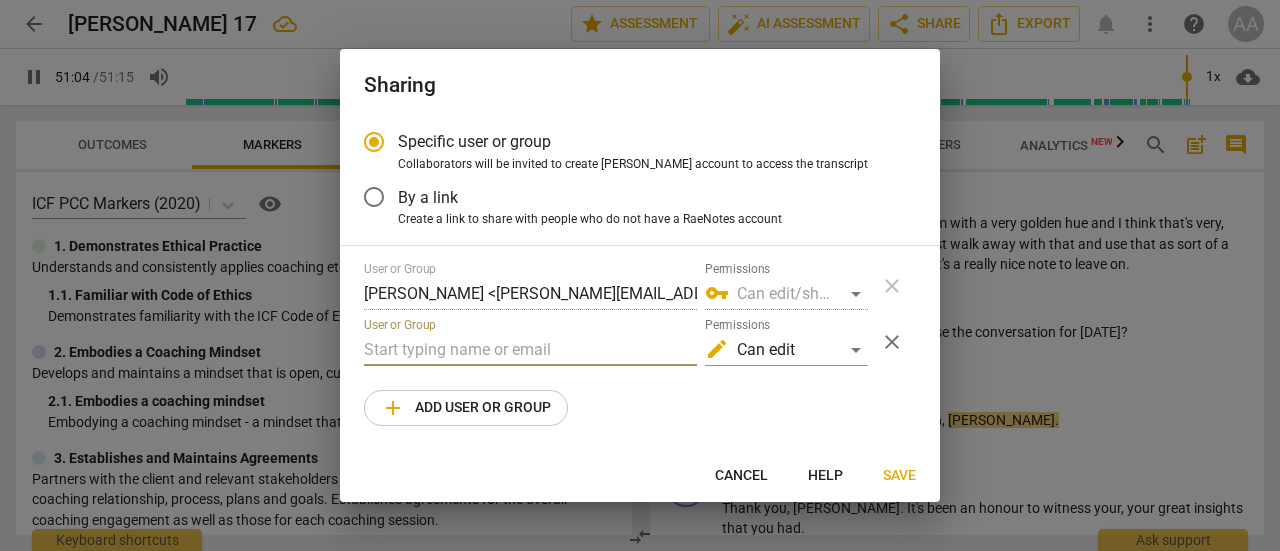 type on "3065" 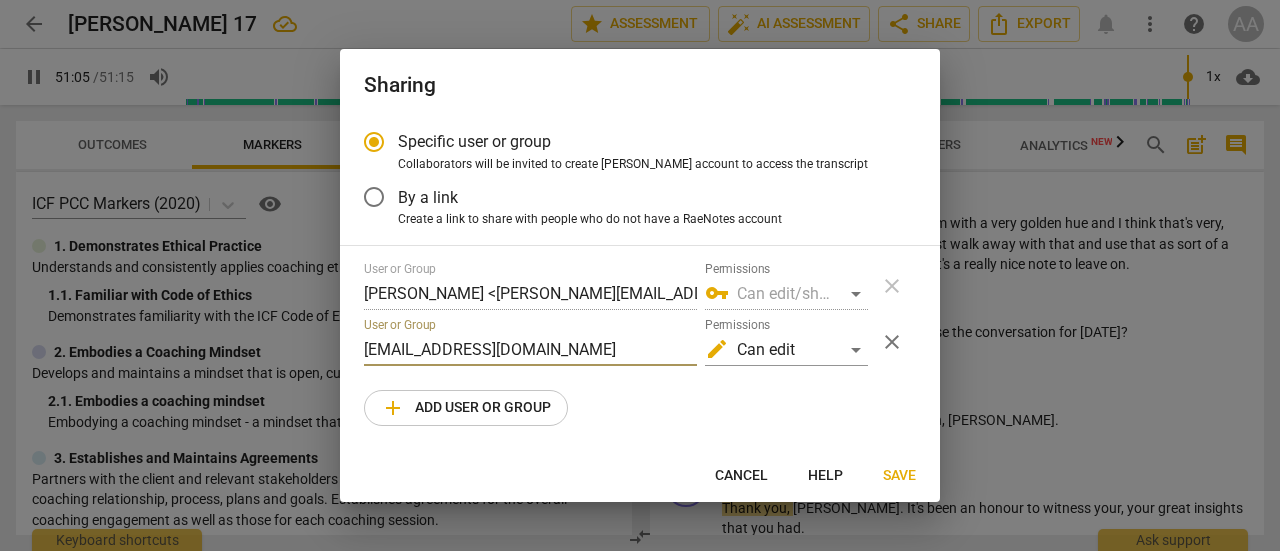 scroll, scrollTop: 11432, scrollLeft: 0, axis: vertical 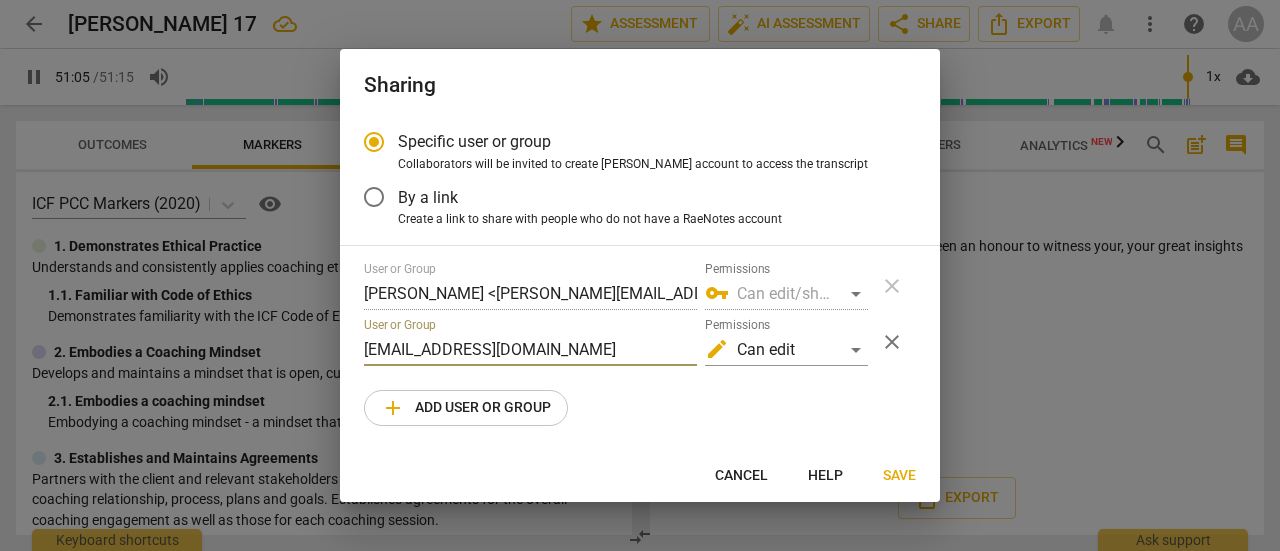 type on "3066" 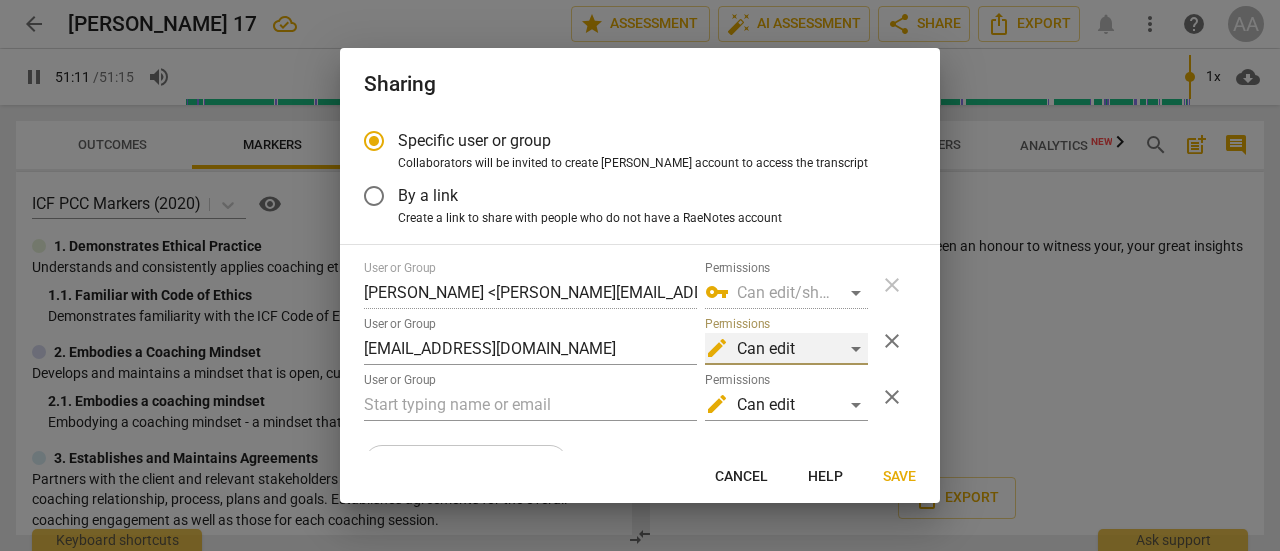 click on "edit Can edit" at bounding box center [786, 349] 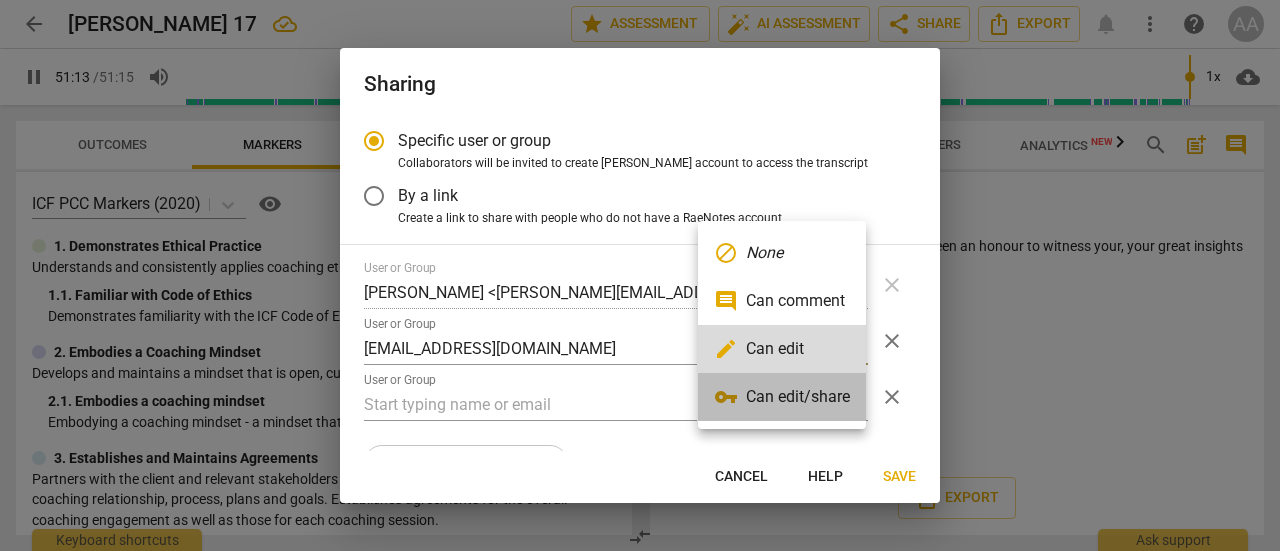 click on "vpn_key Can edit/share" at bounding box center (782, 397) 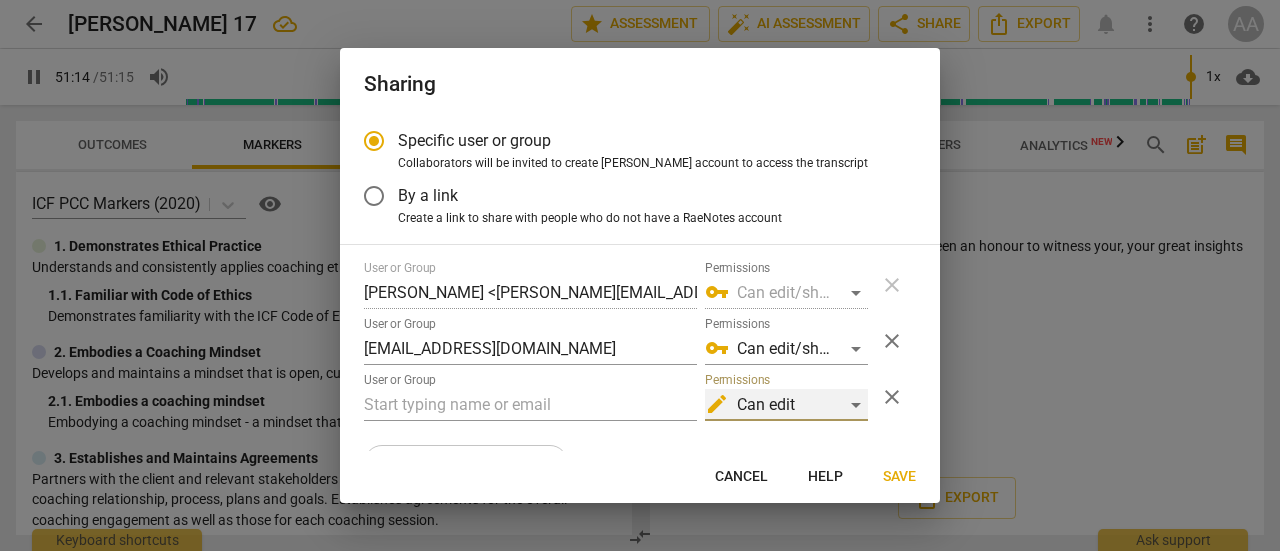 click on "edit Can edit" at bounding box center (786, 405) 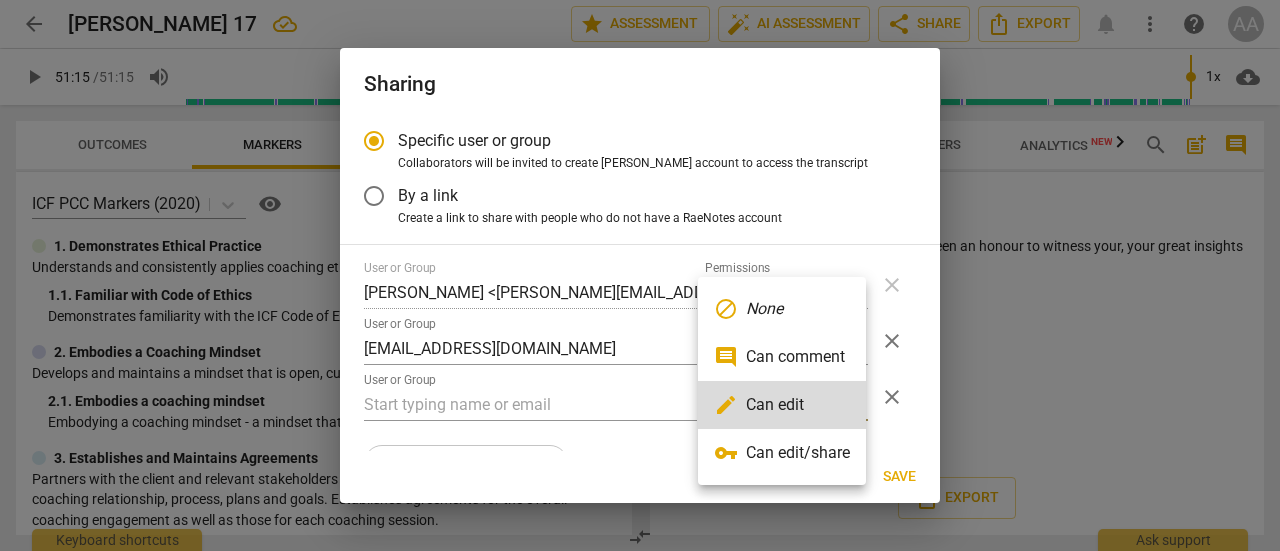 type on "3075" 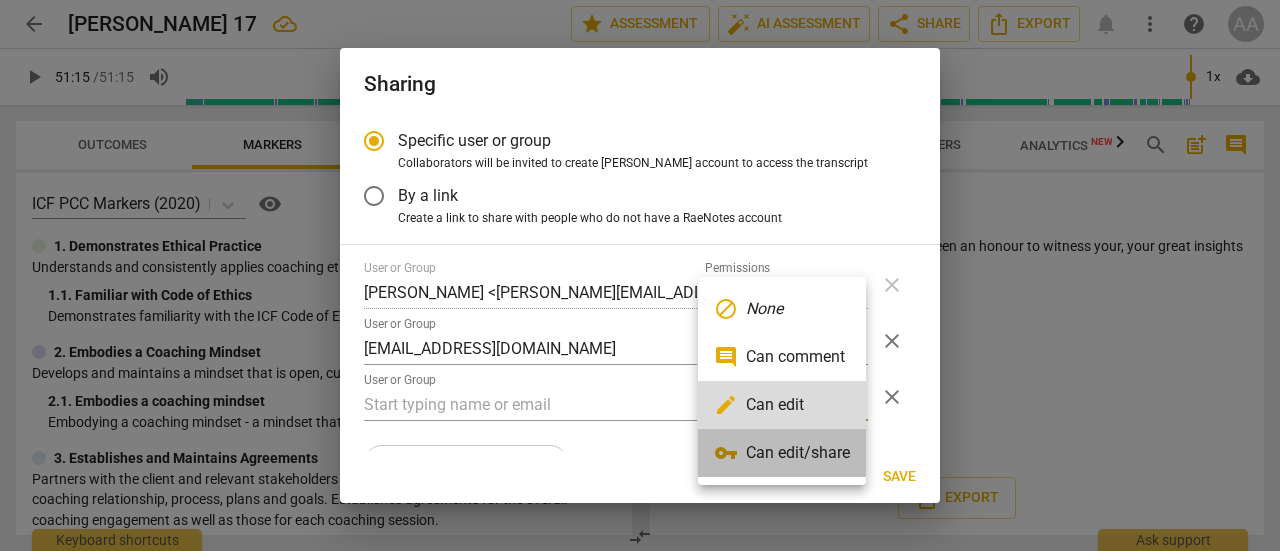 click on "vpn_key Can edit/share" at bounding box center [782, 453] 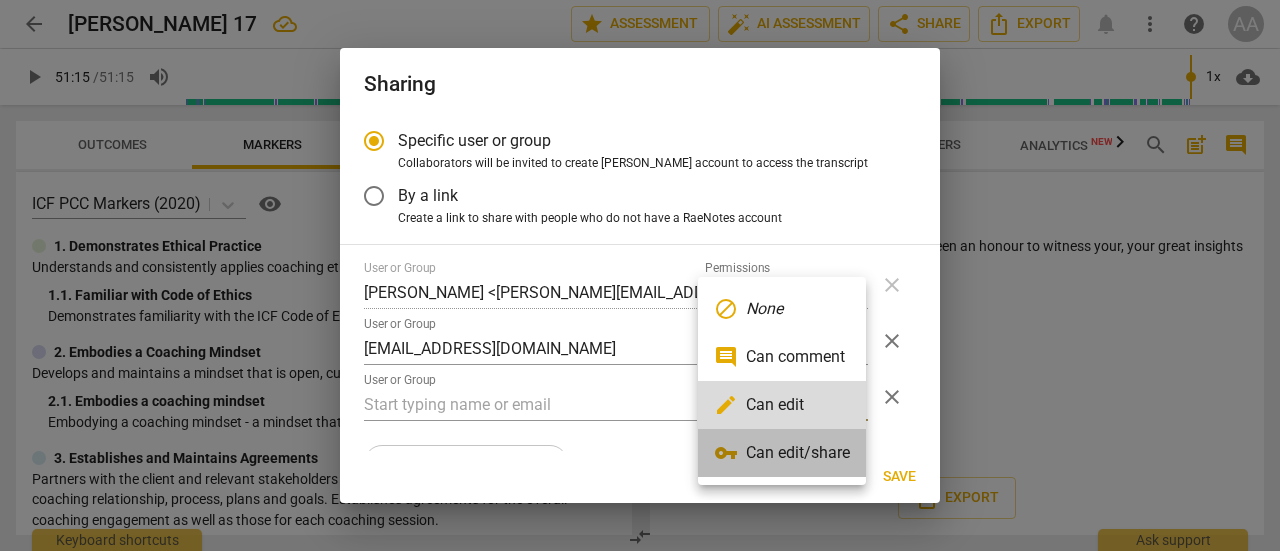radio on "false" 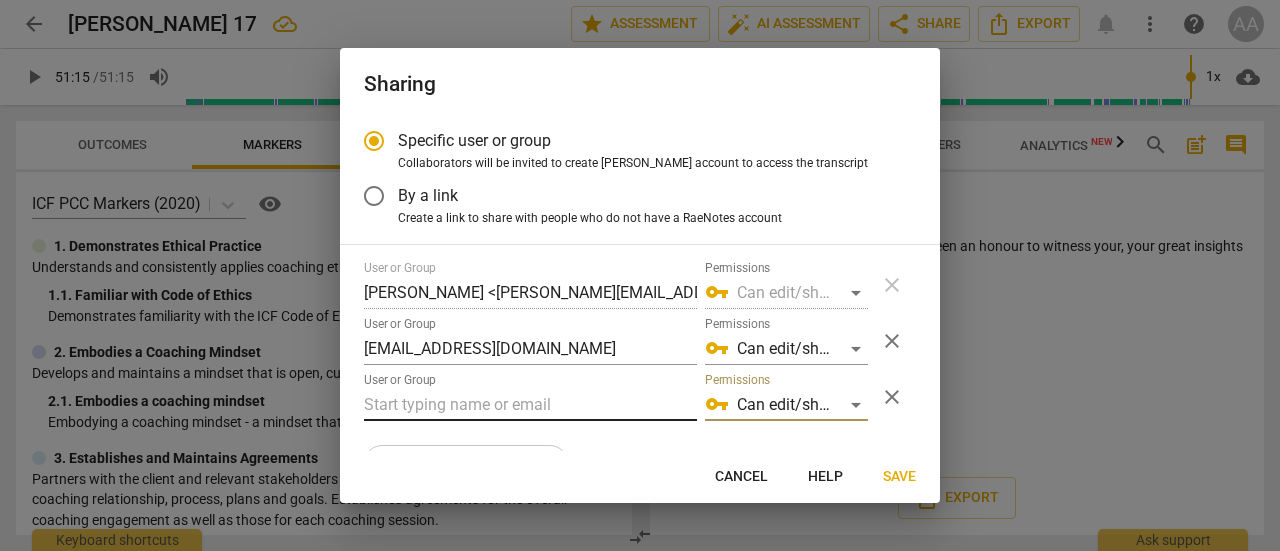 click at bounding box center (530, 405) 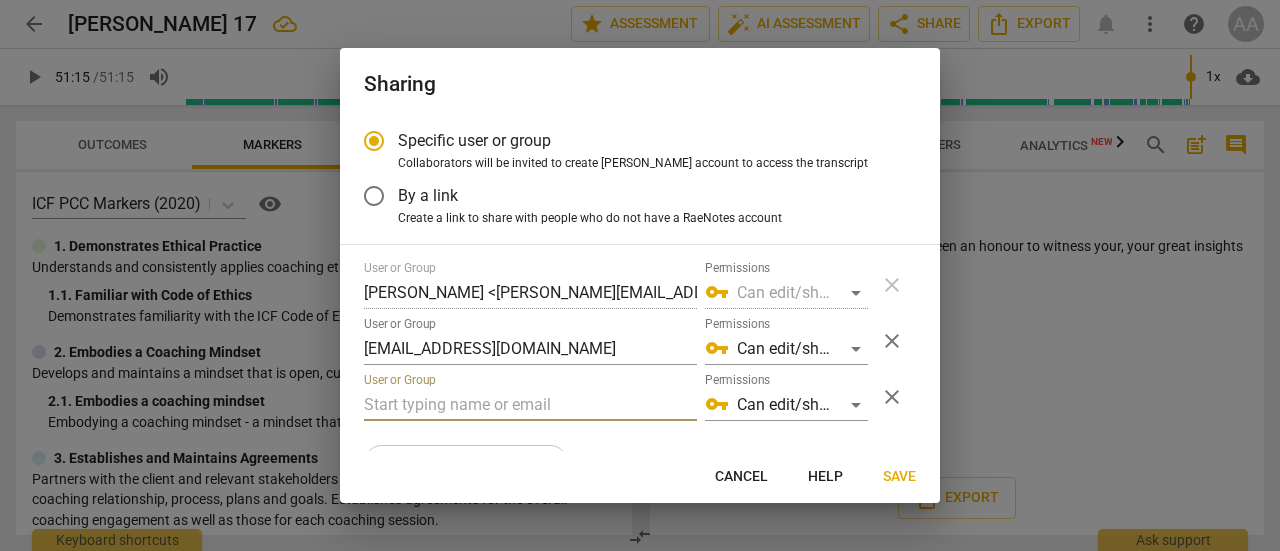 paste on "Would you mind inviting [PERSON_NAME][EMAIL_ADDRESS][DOMAIN_NAME]" 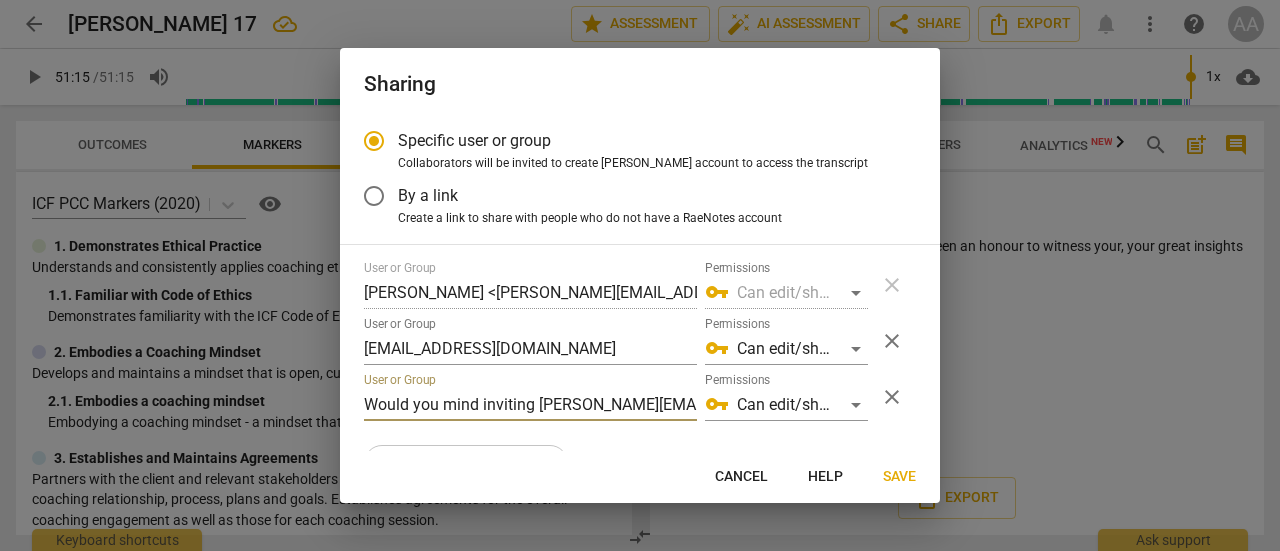 scroll, scrollTop: 0, scrollLeft: 41, axis: horizontal 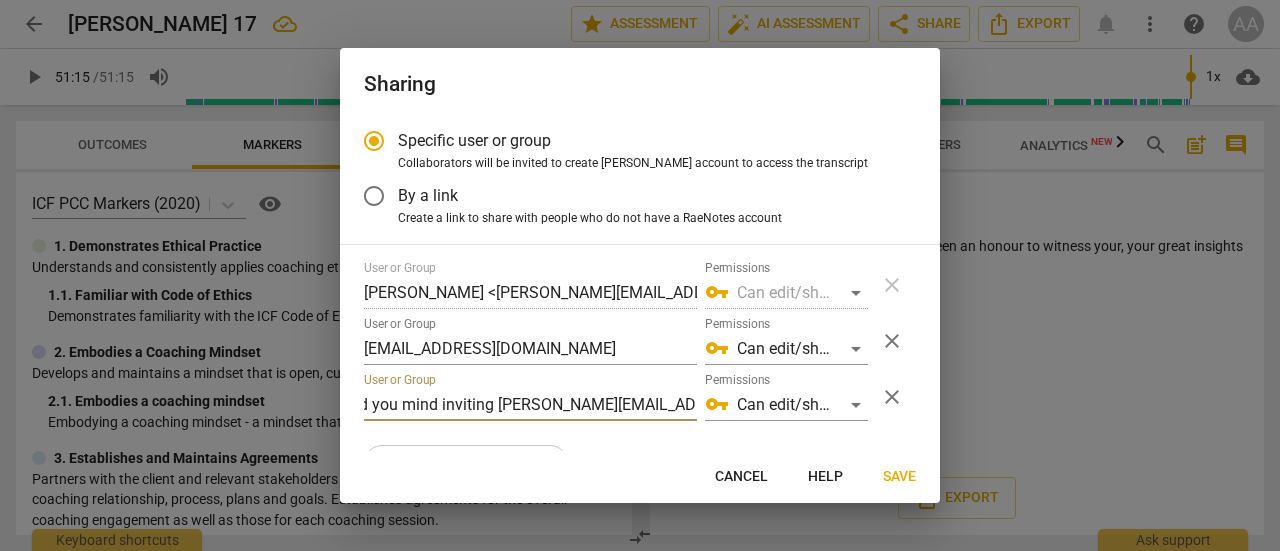click on "Would you mind inviting [PERSON_NAME][EMAIL_ADDRESS][DOMAIN_NAME]" at bounding box center [530, 405] 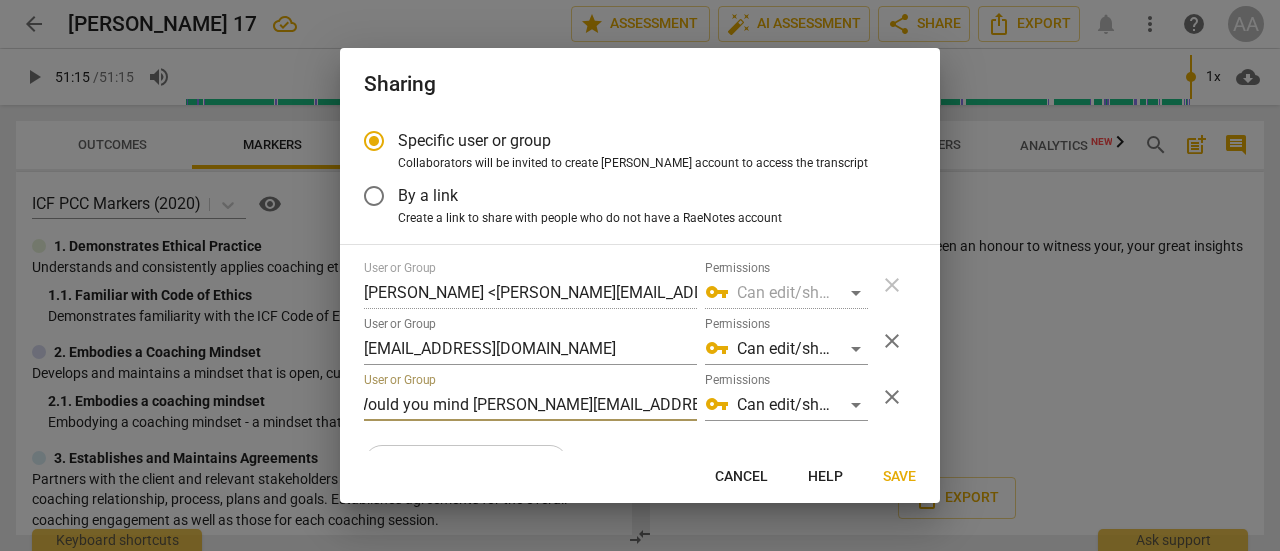 scroll, scrollTop: 0, scrollLeft: 0, axis: both 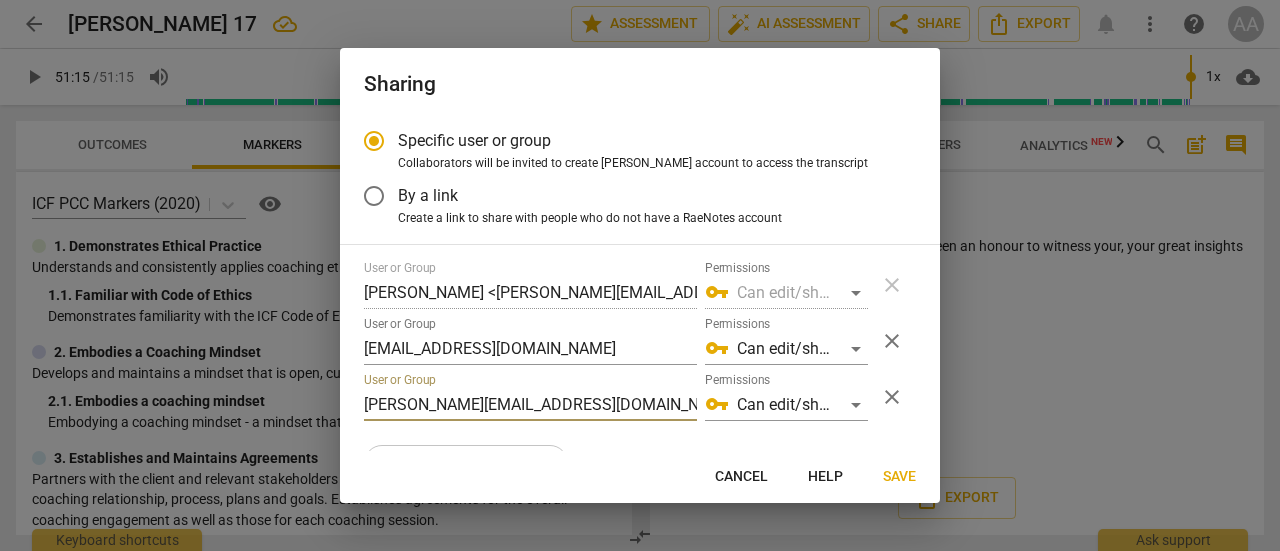 type on "[PERSON_NAME][EMAIL_ADDRESS][DOMAIN_NAME]" 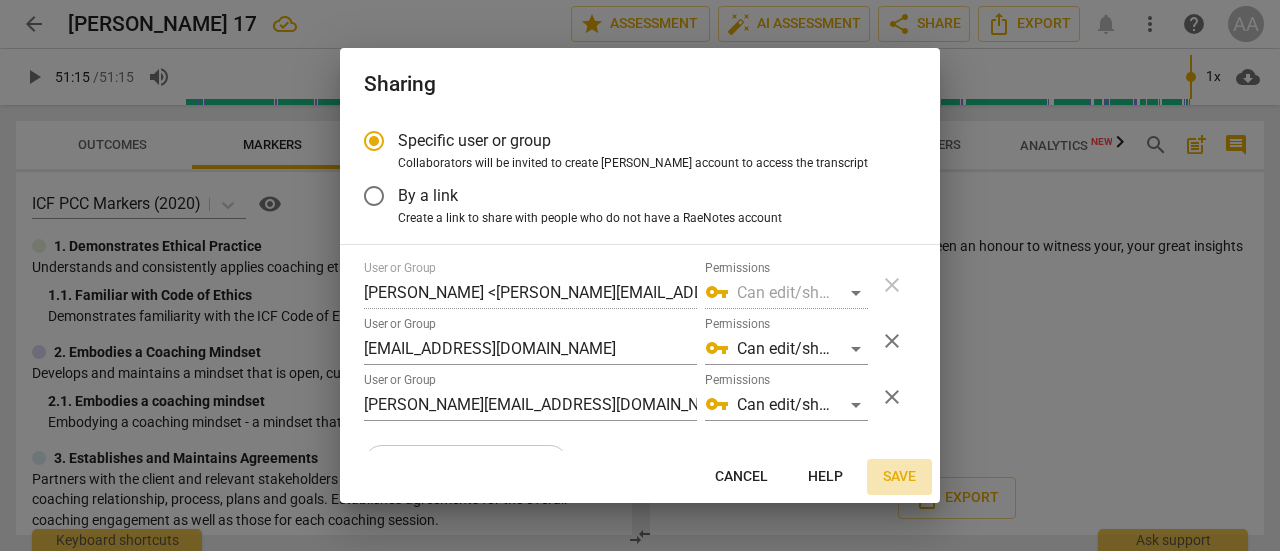 click on "Save" at bounding box center (899, 477) 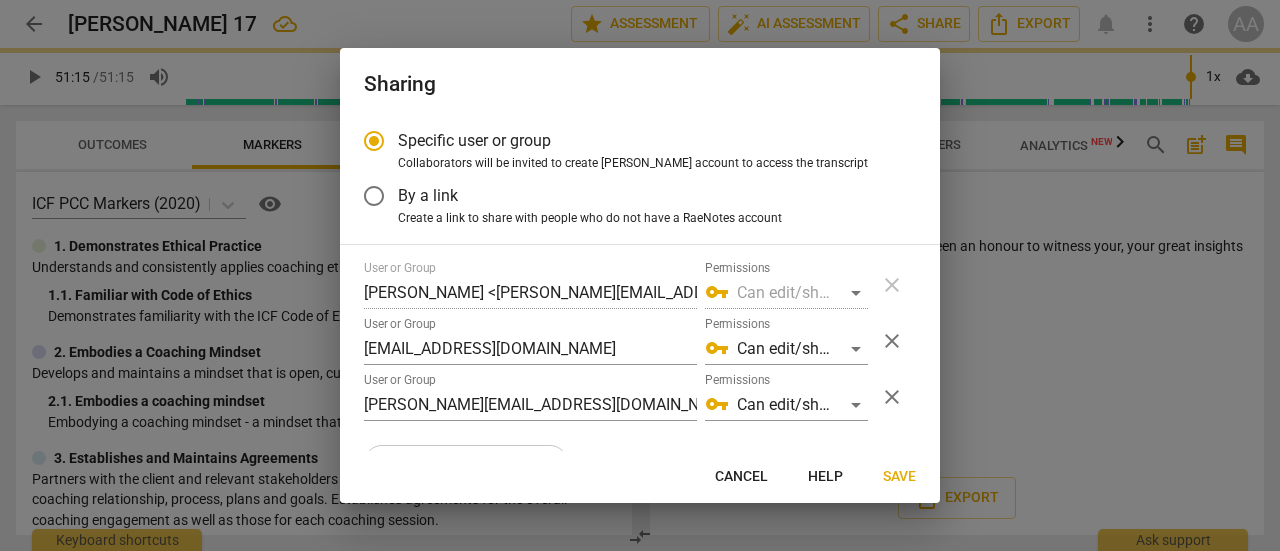 radio on "false" 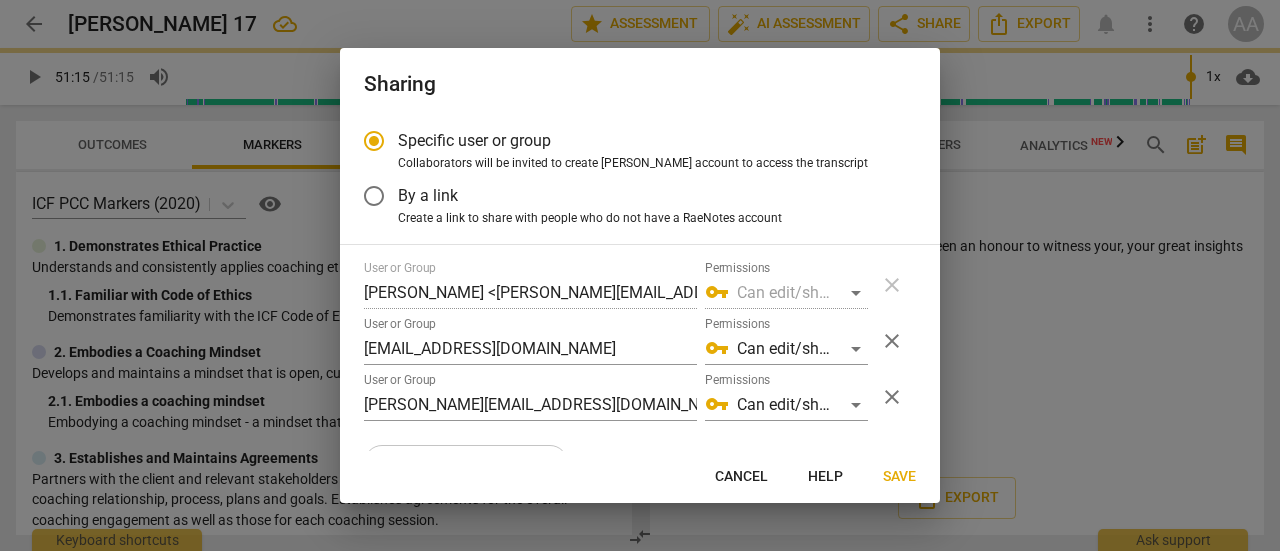 type on "[PERSON_NAME] <[EMAIL_ADDRESS][DOMAIN_NAME]>" 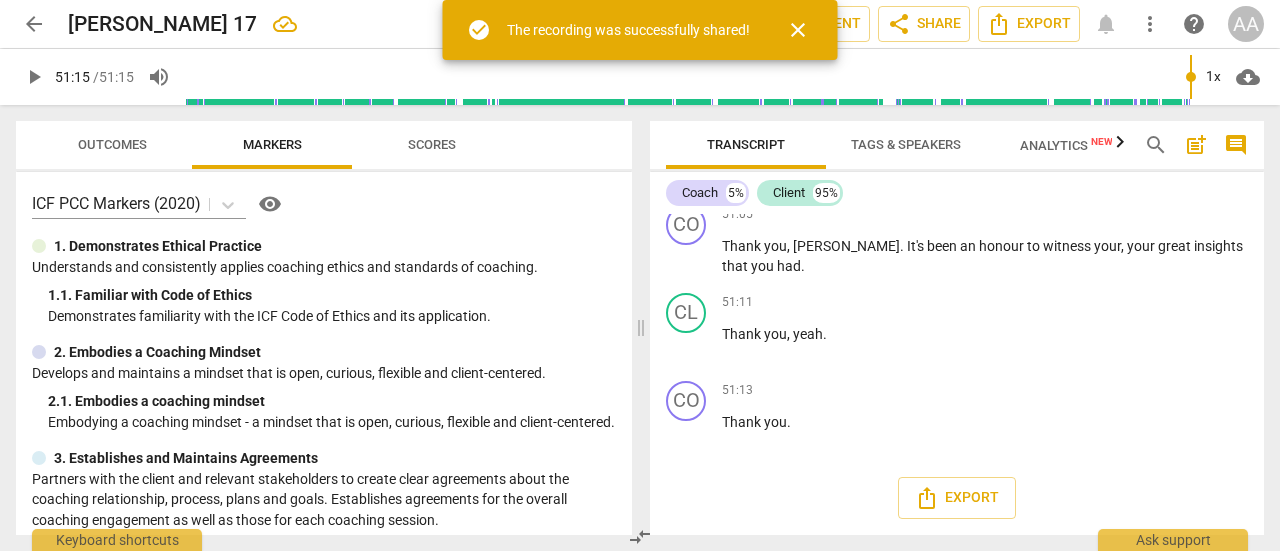 click on "arrow_back" at bounding box center [34, 24] 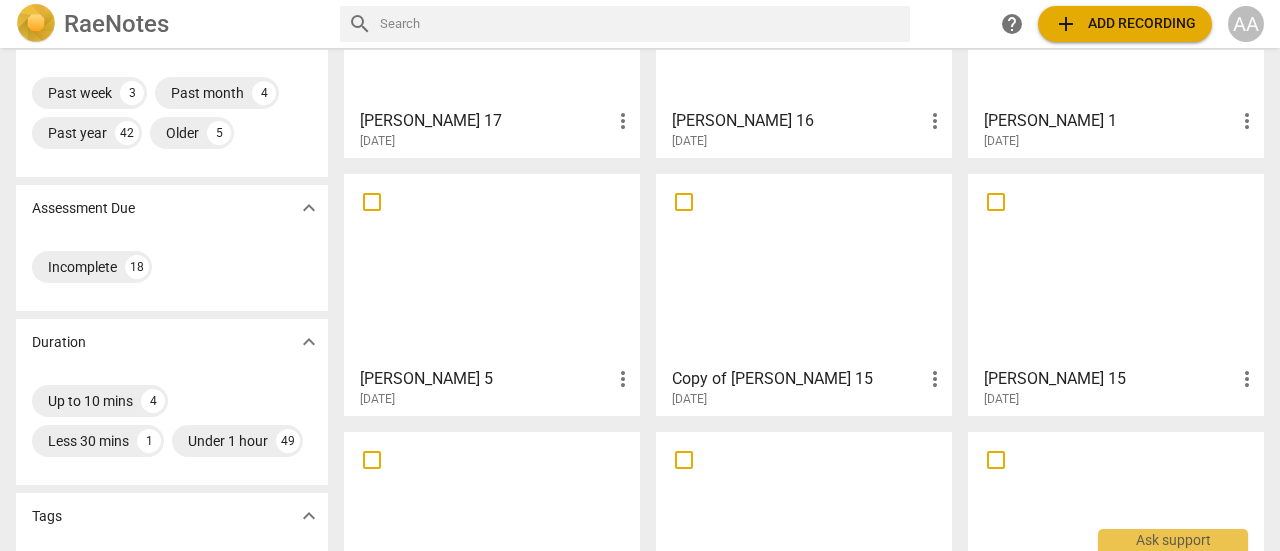 scroll, scrollTop: 230, scrollLeft: 0, axis: vertical 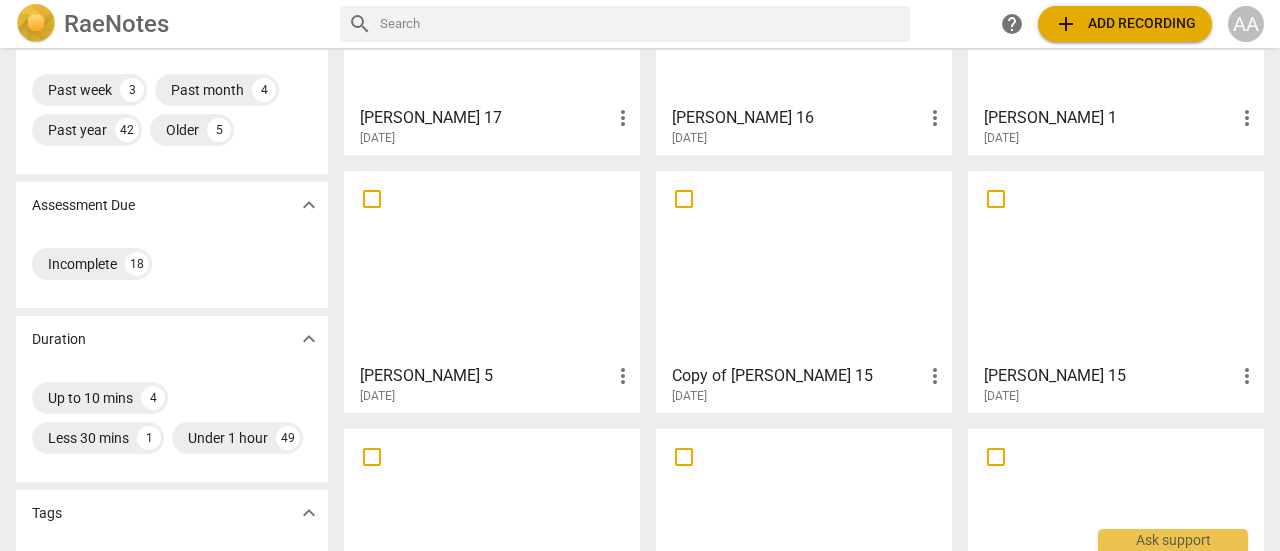click at bounding box center [1116, 266] 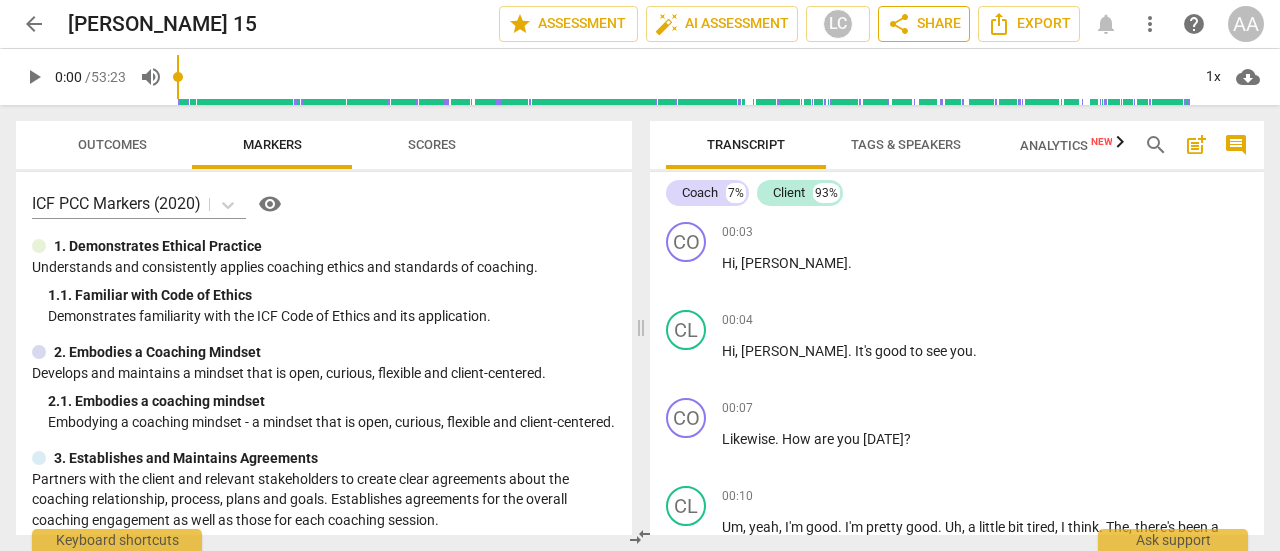 click on "share    Share" at bounding box center [924, 24] 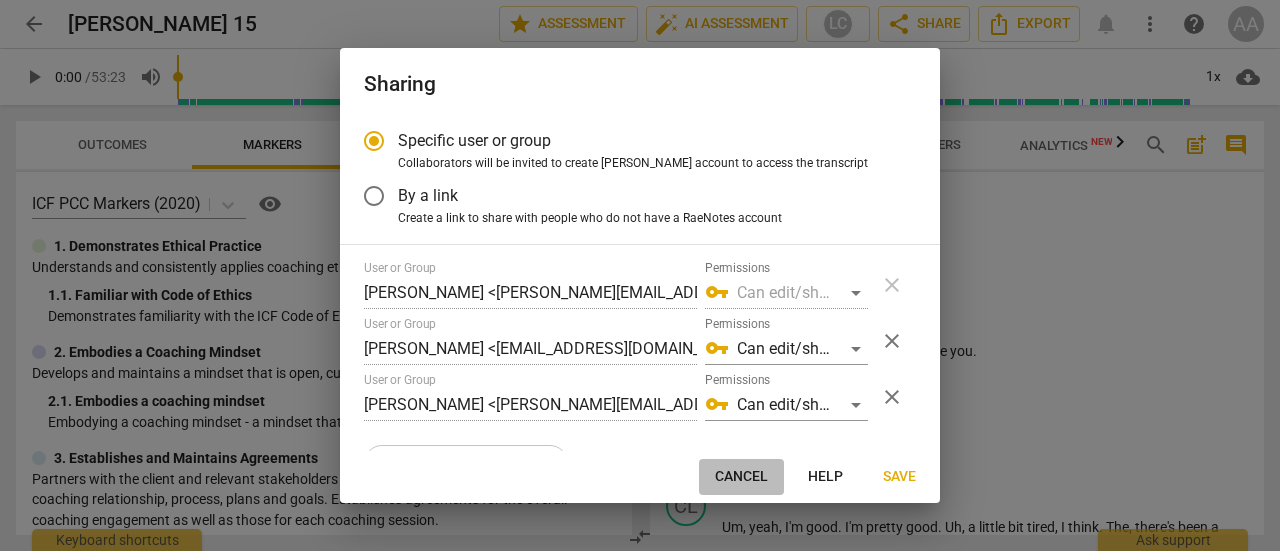 click on "Cancel" at bounding box center (741, 477) 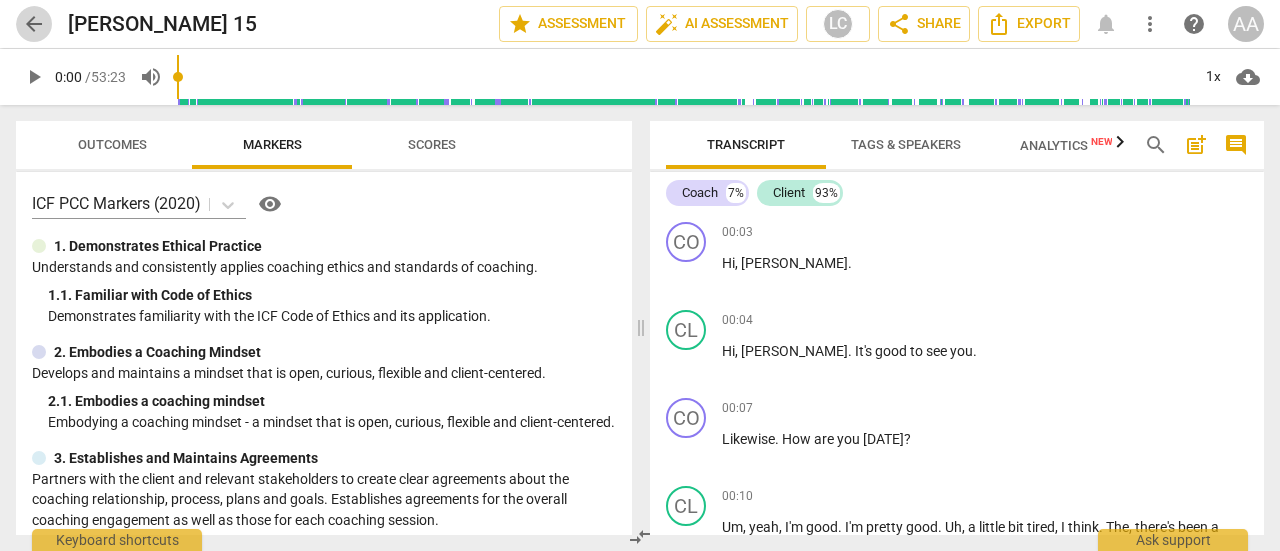 click on "arrow_back" at bounding box center [34, 24] 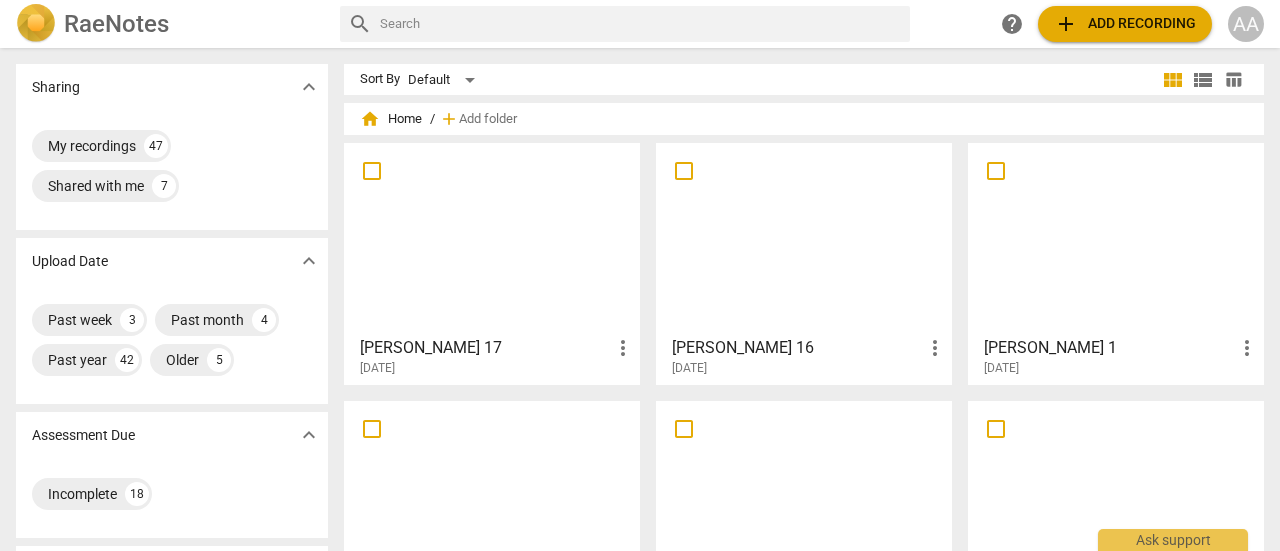 click at bounding box center [492, 238] 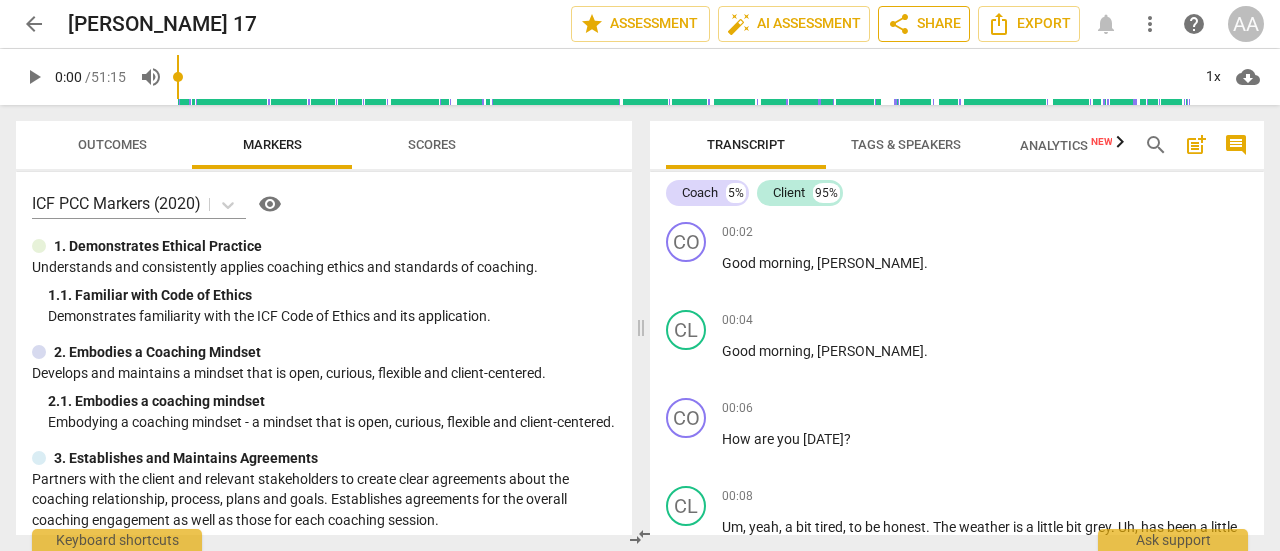 click on "share    Share" at bounding box center (924, 24) 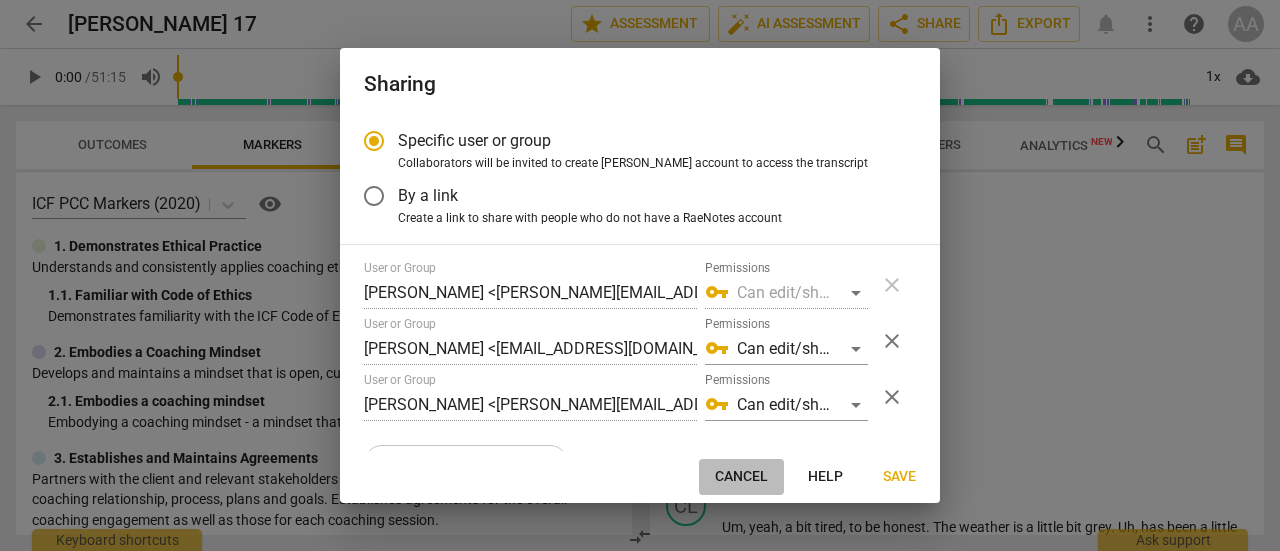 click on "Cancel" at bounding box center (741, 477) 